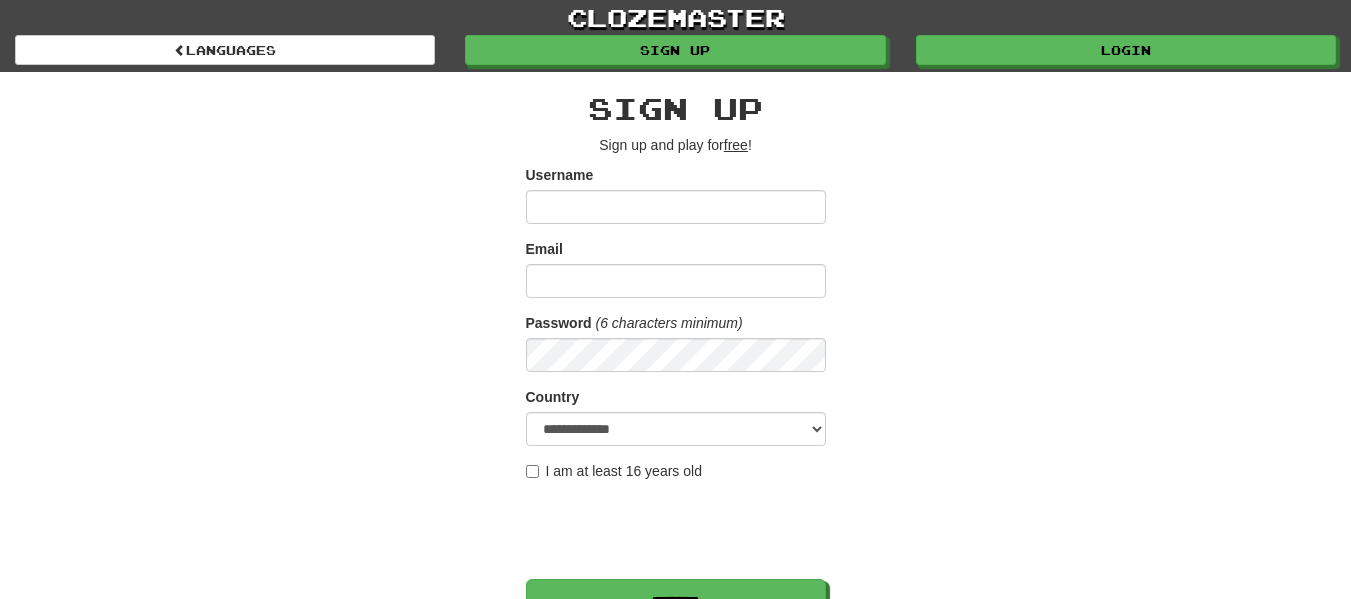 scroll, scrollTop: 0, scrollLeft: 0, axis: both 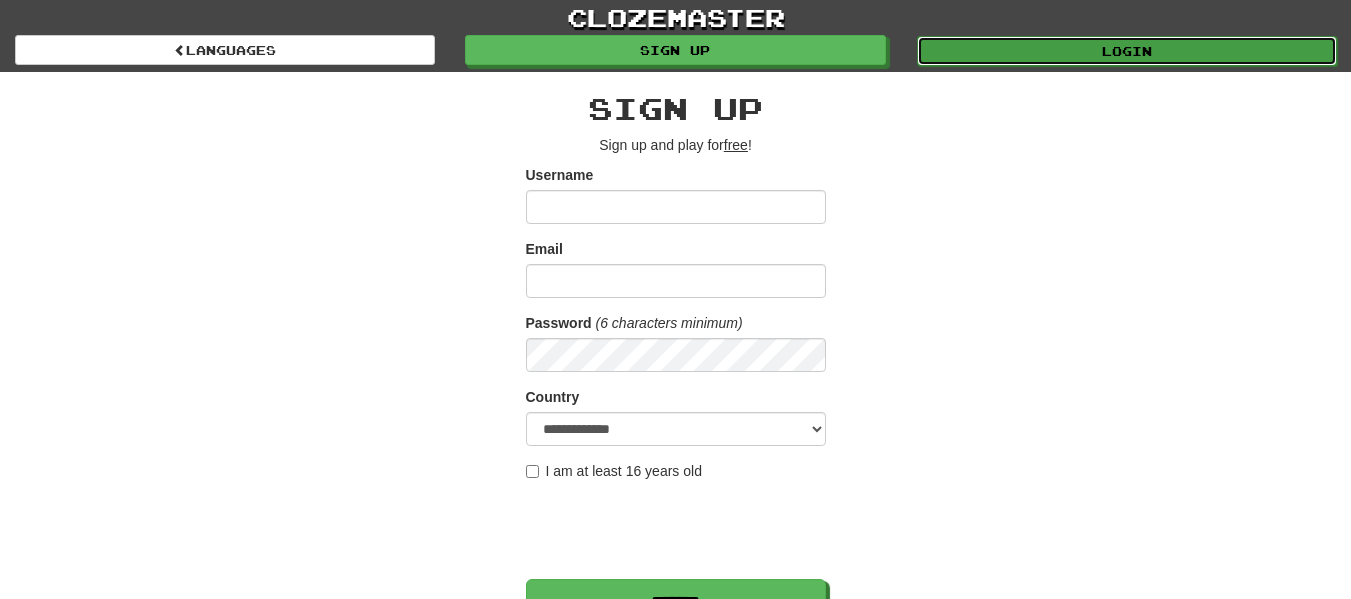 click on "Login" at bounding box center [1127, 51] 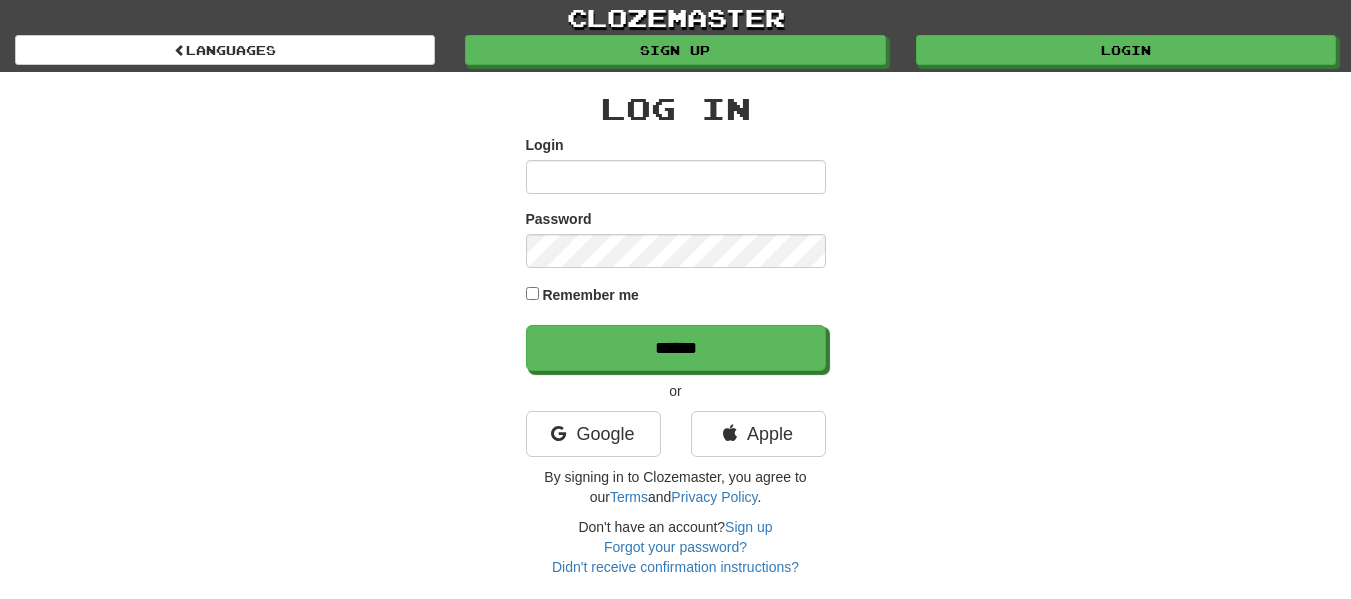 scroll, scrollTop: 0, scrollLeft: 0, axis: both 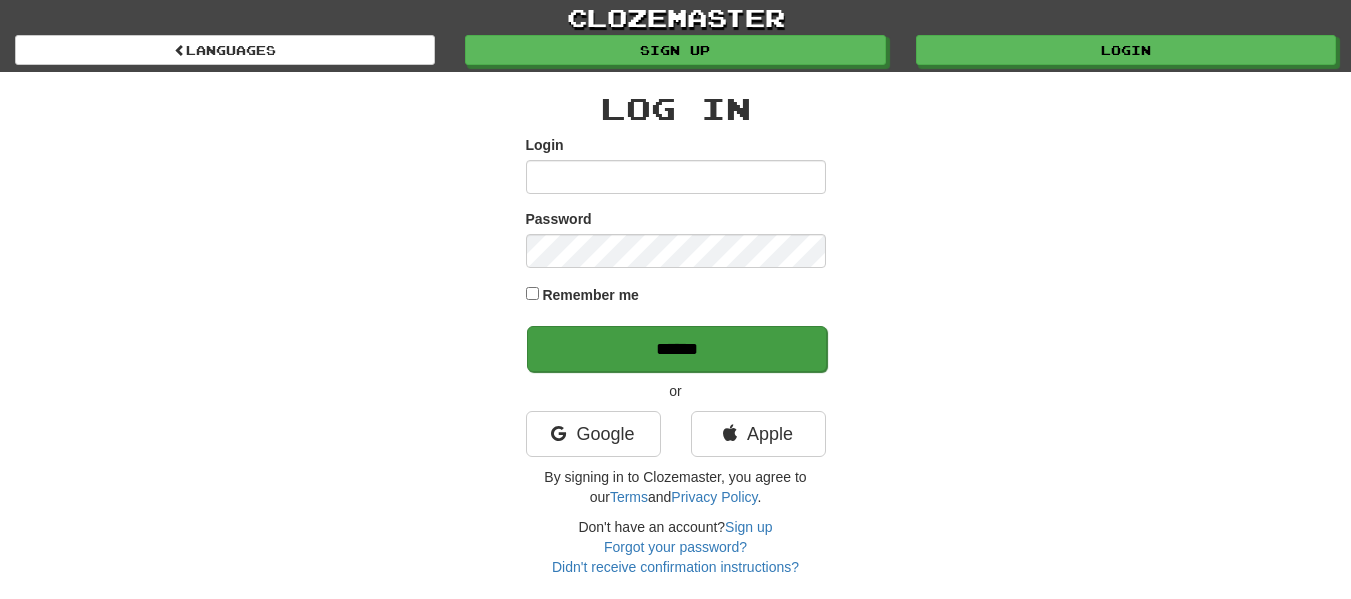 type on "**********" 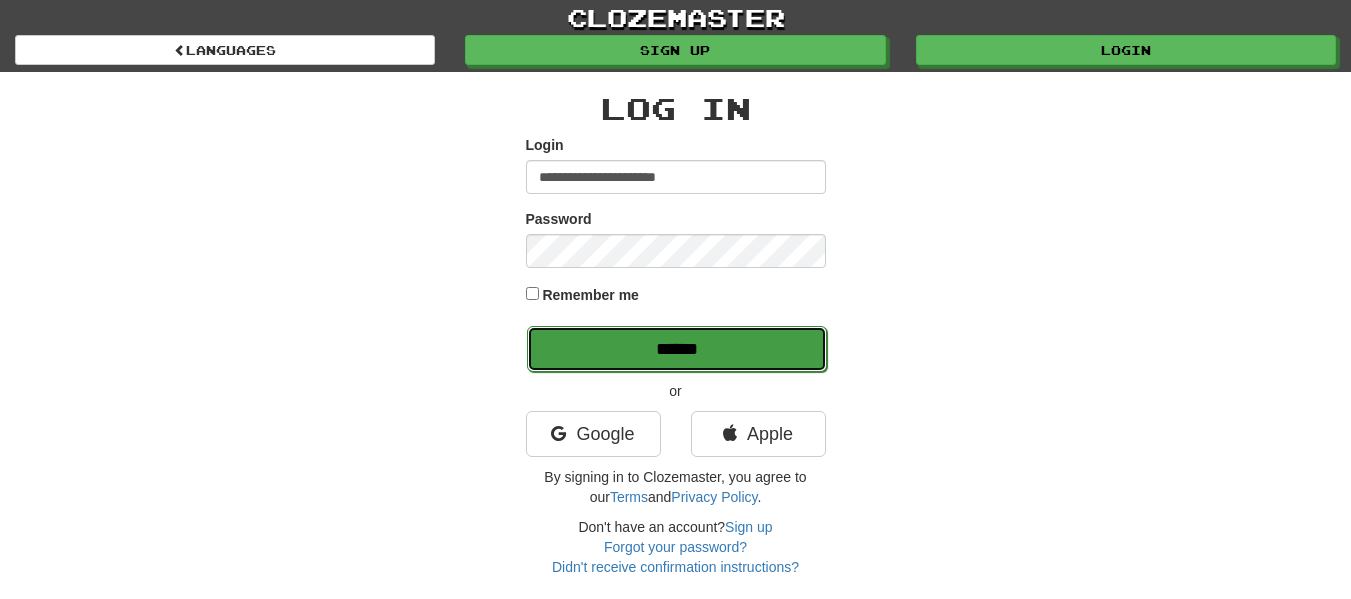click on "******" at bounding box center [677, 349] 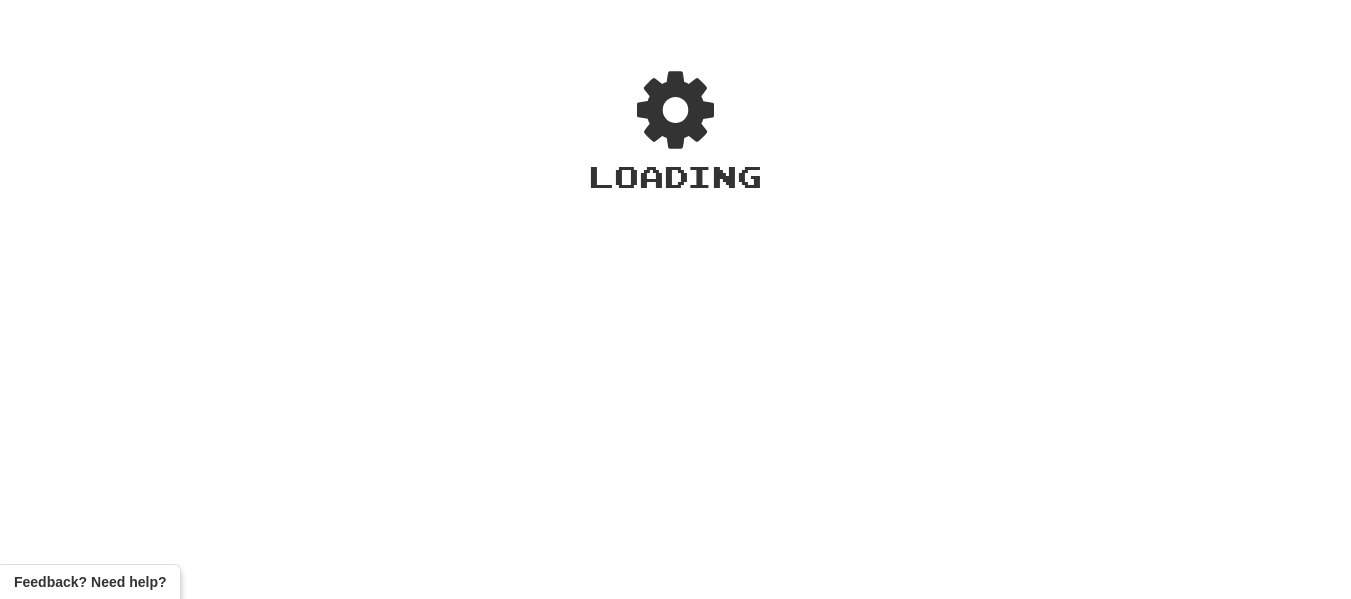 scroll, scrollTop: 0, scrollLeft: 0, axis: both 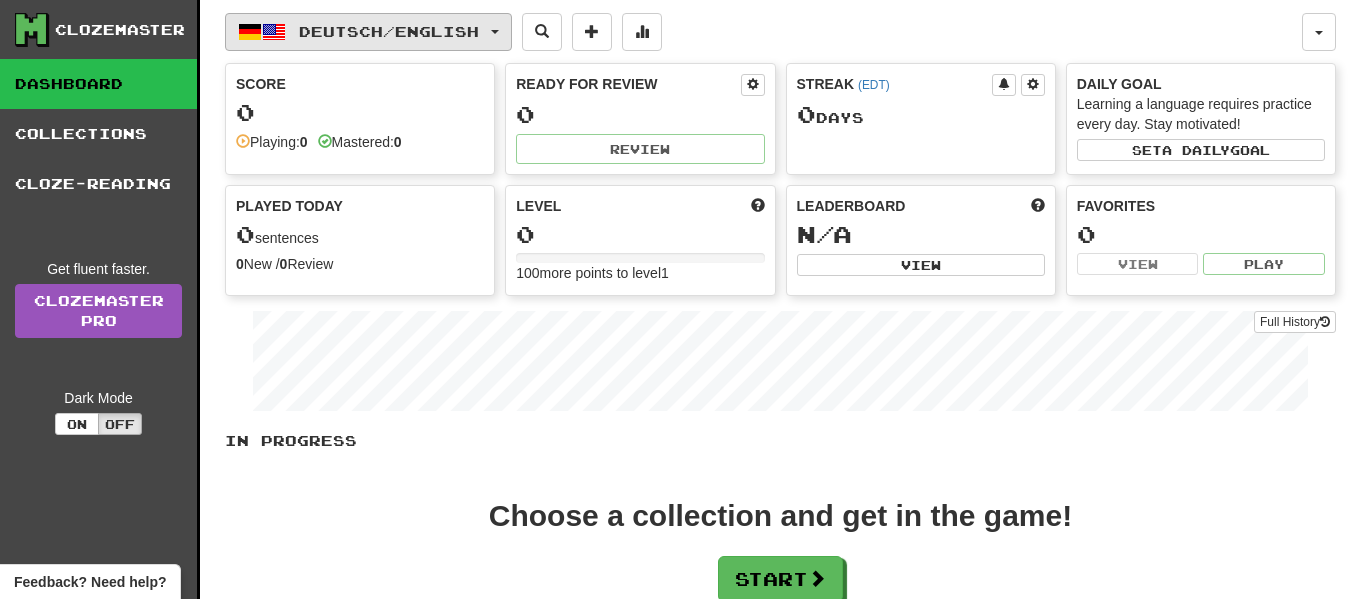 click on "Deutsch  /  English" at bounding box center (368, 32) 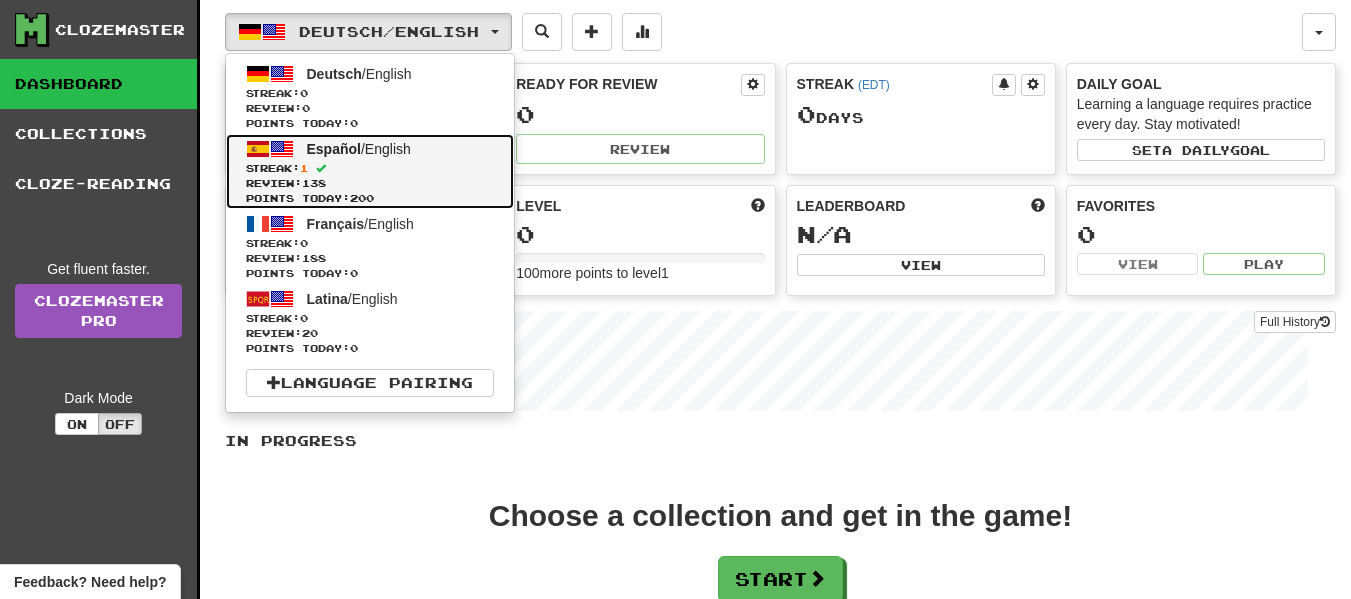 click at bounding box center (321, 168) 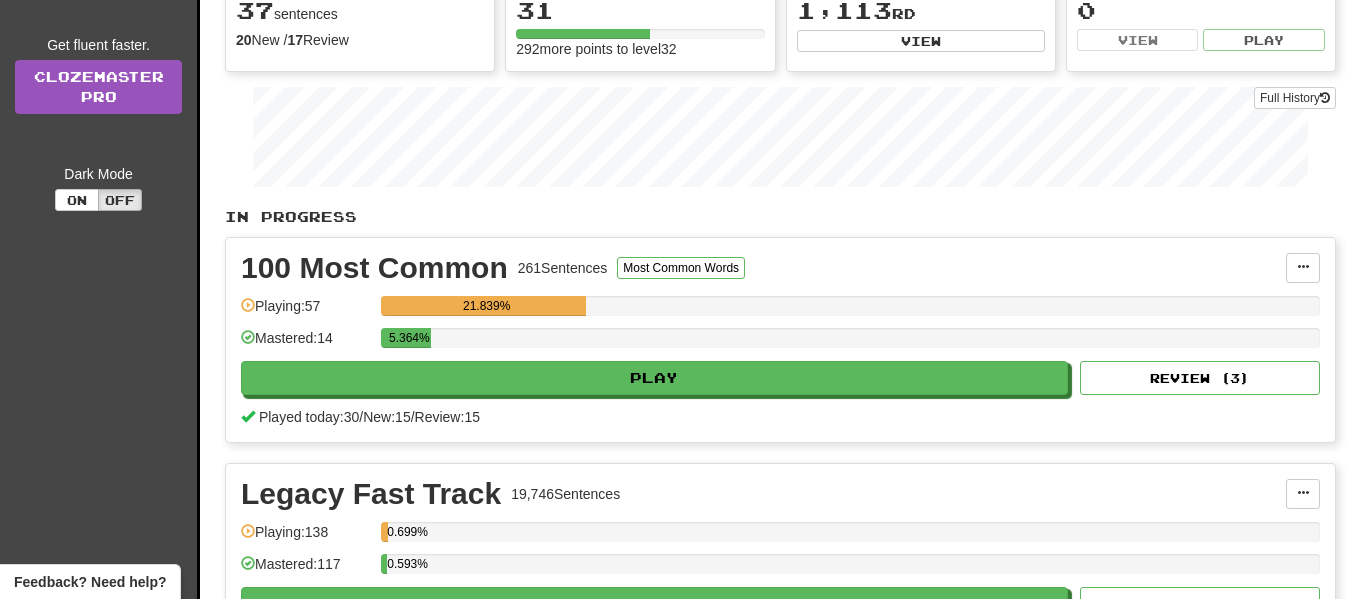 scroll, scrollTop: 0, scrollLeft: 0, axis: both 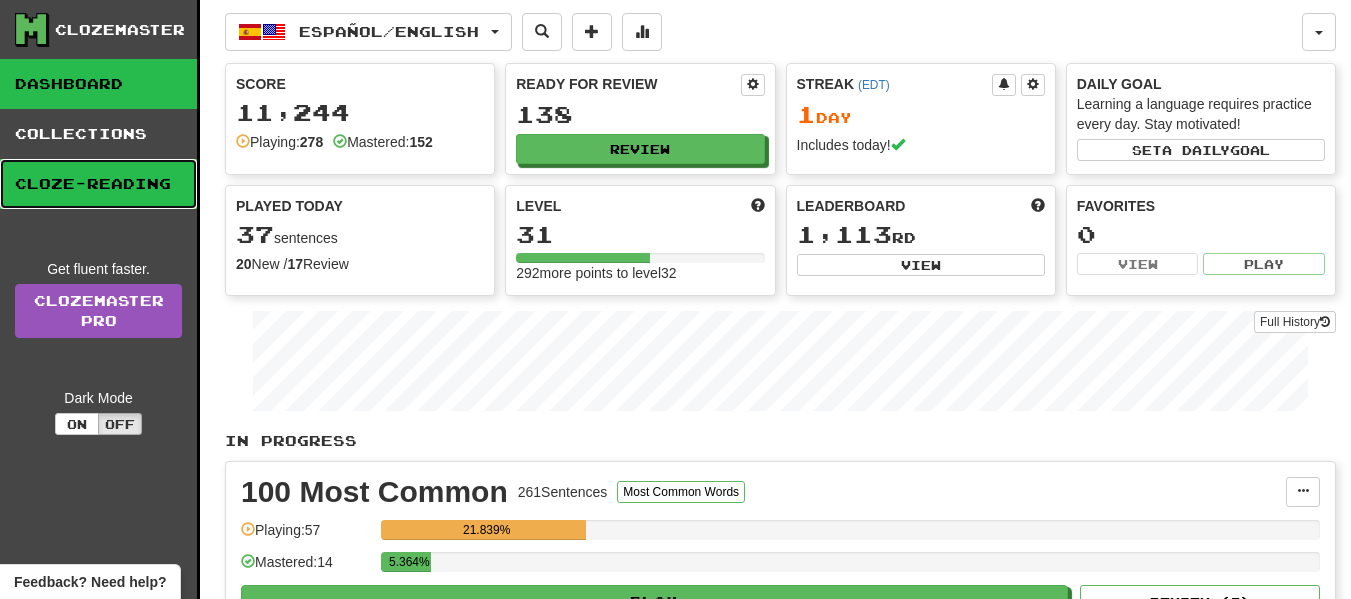 click on "Cloze-Reading" at bounding box center (98, 184) 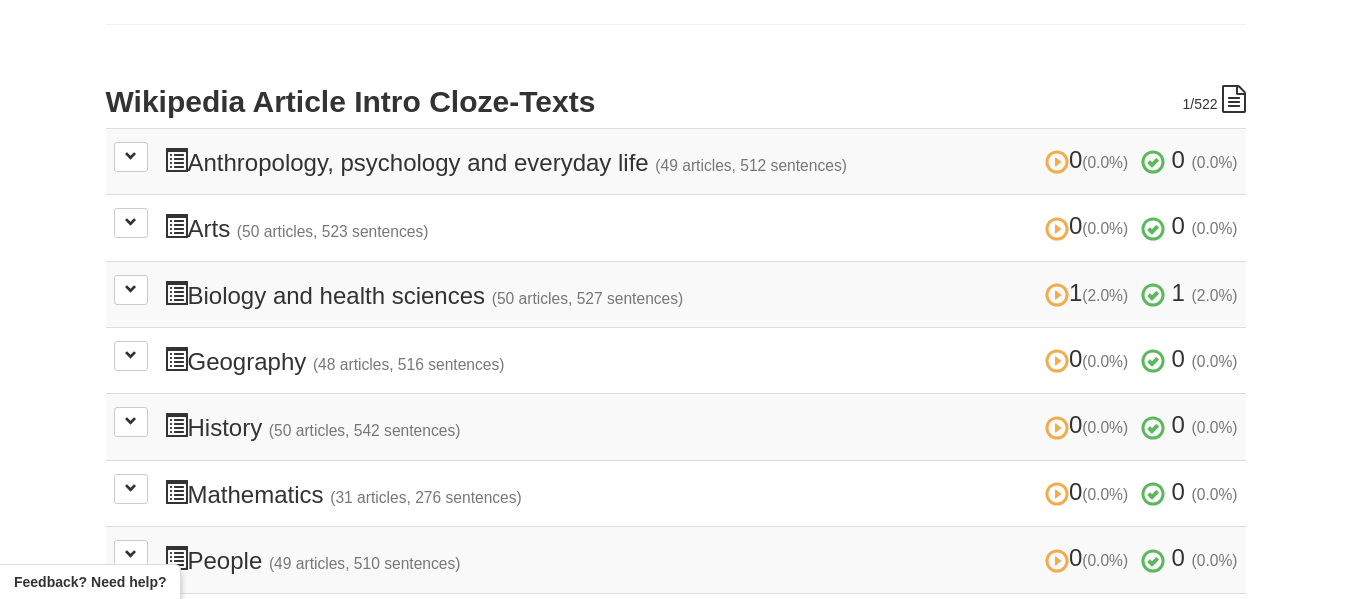 scroll, scrollTop: 400, scrollLeft: 0, axis: vertical 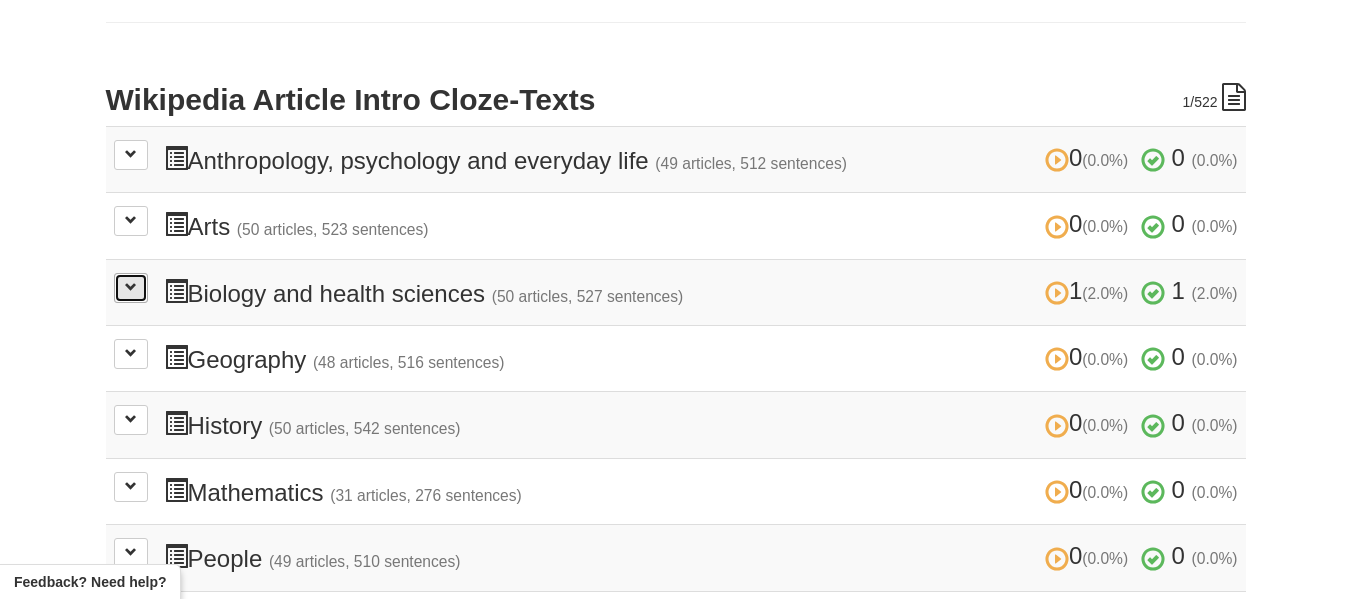 click at bounding box center [131, 287] 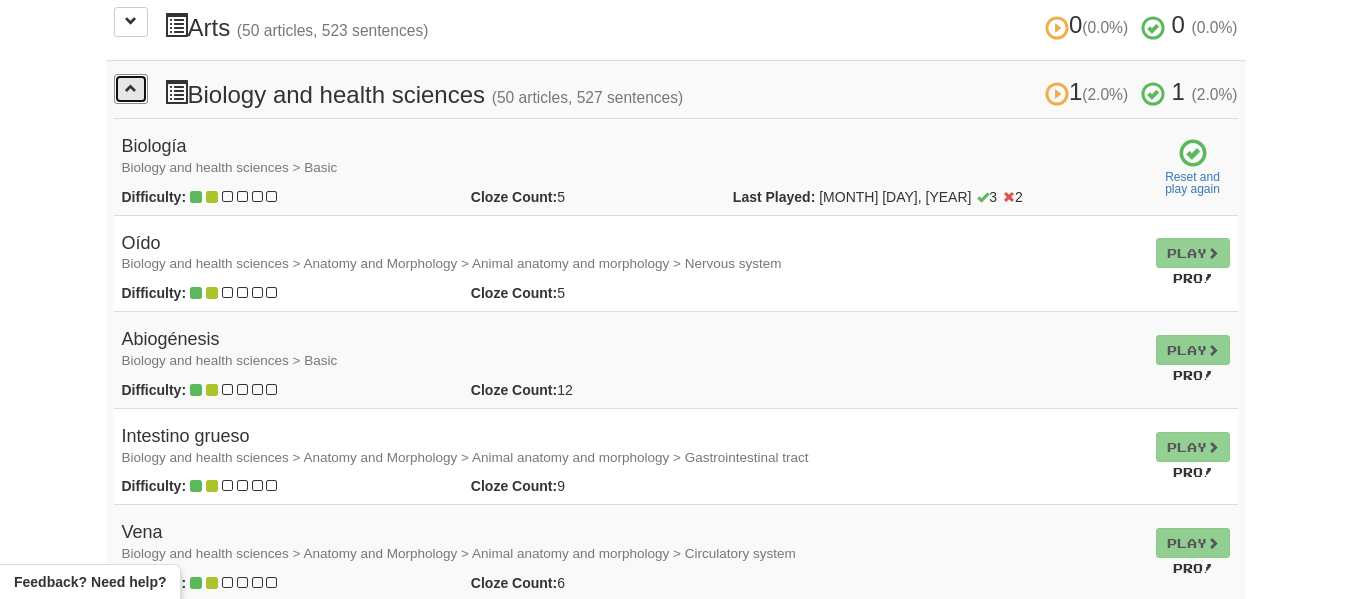 scroll, scrollTop: 600, scrollLeft: 0, axis: vertical 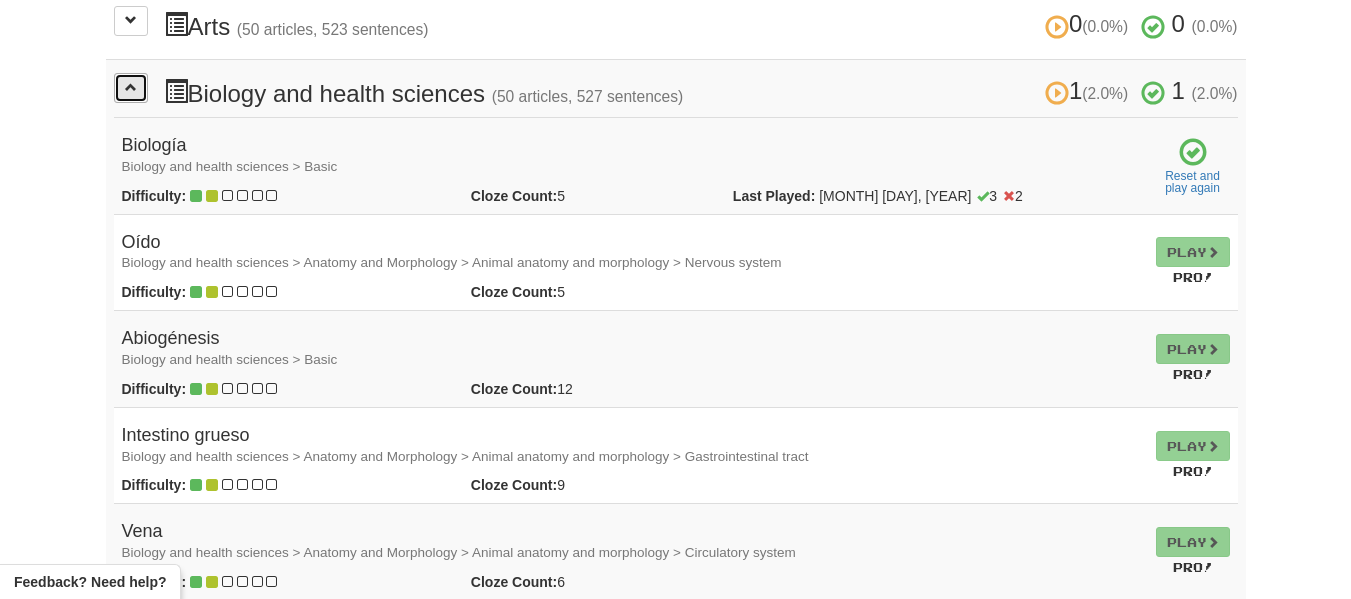 click at bounding box center [131, 87] 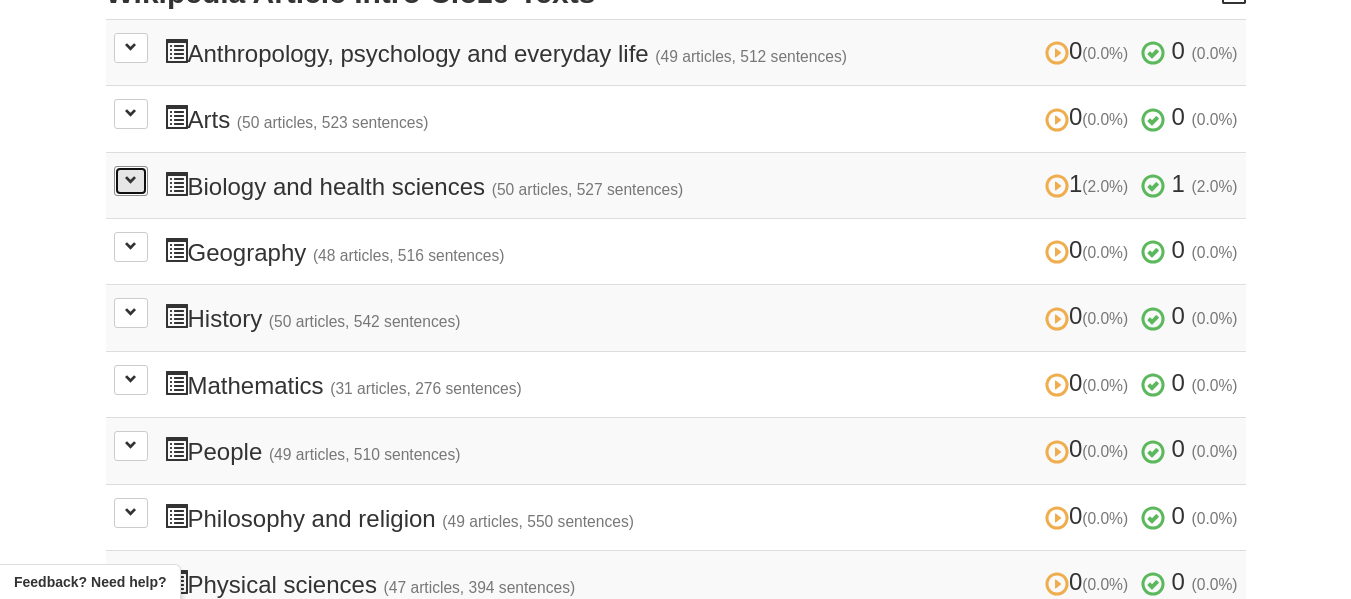 scroll, scrollTop: 400, scrollLeft: 0, axis: vertical 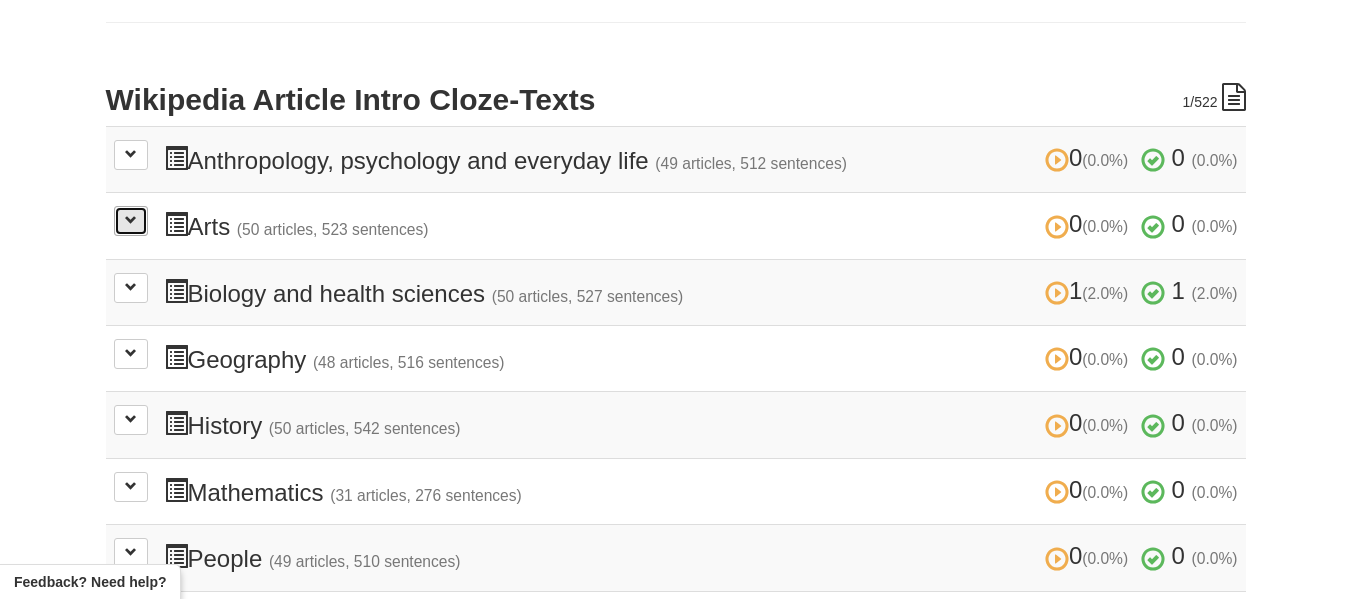 click at bounding box center [131, 220] 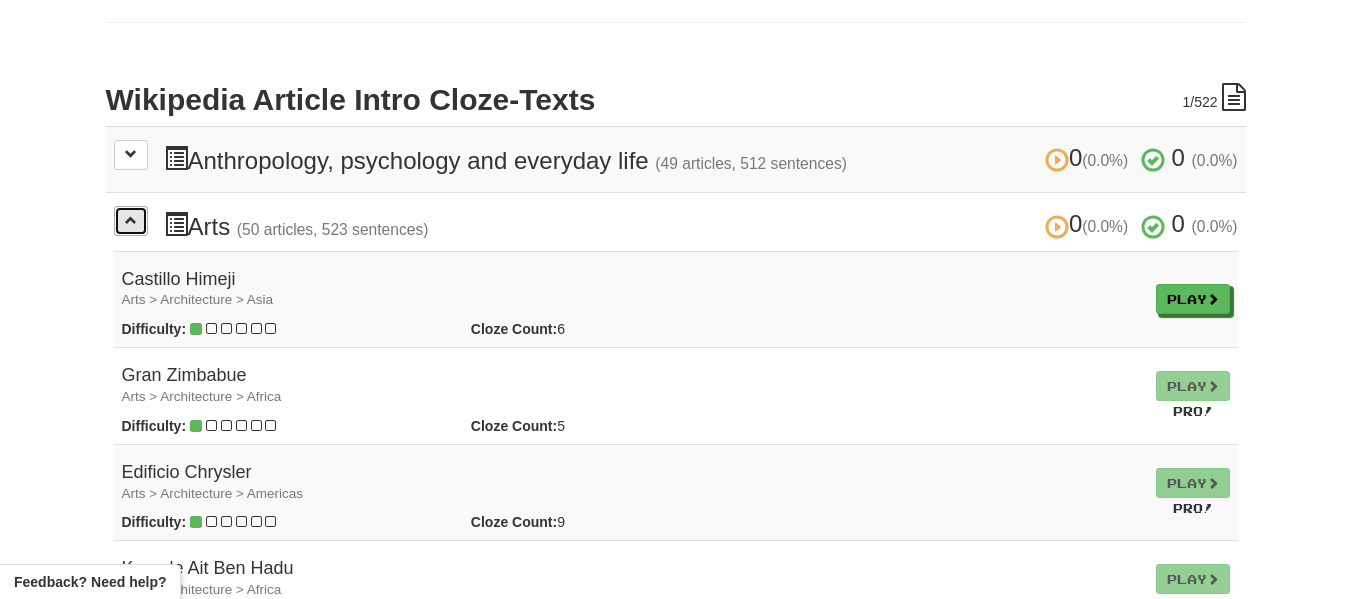click at bounding box center (131, 220) 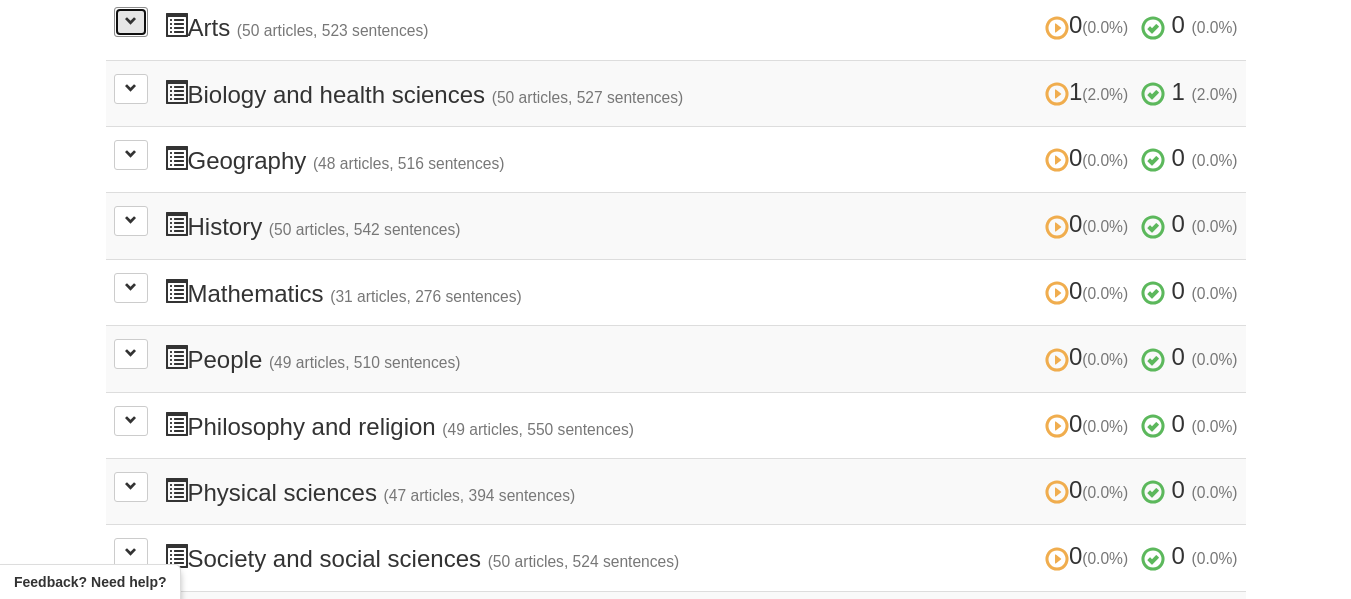 scroll, scrollTop: 600, scrollLeft: 0, axis: vertical 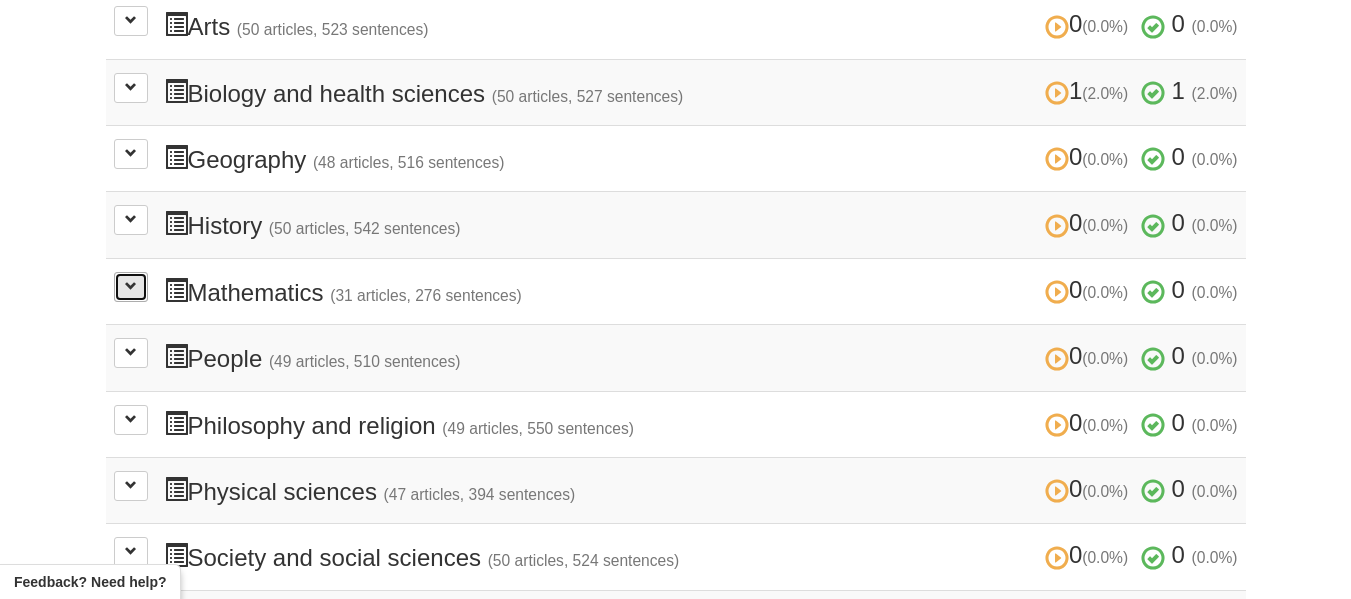 click at bounding box center [131, 287] 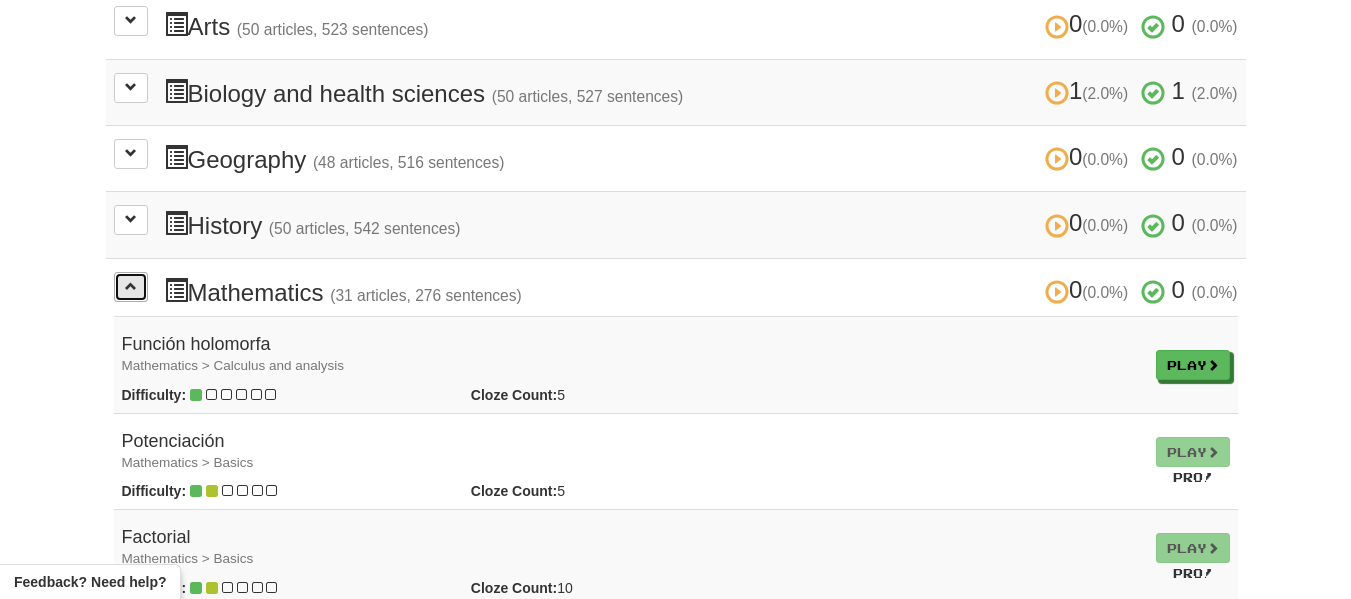 drag, startPoint x: 121, startPoint y: 281, endPoint x: 125, endPoint y: 245, distance: 36.221542 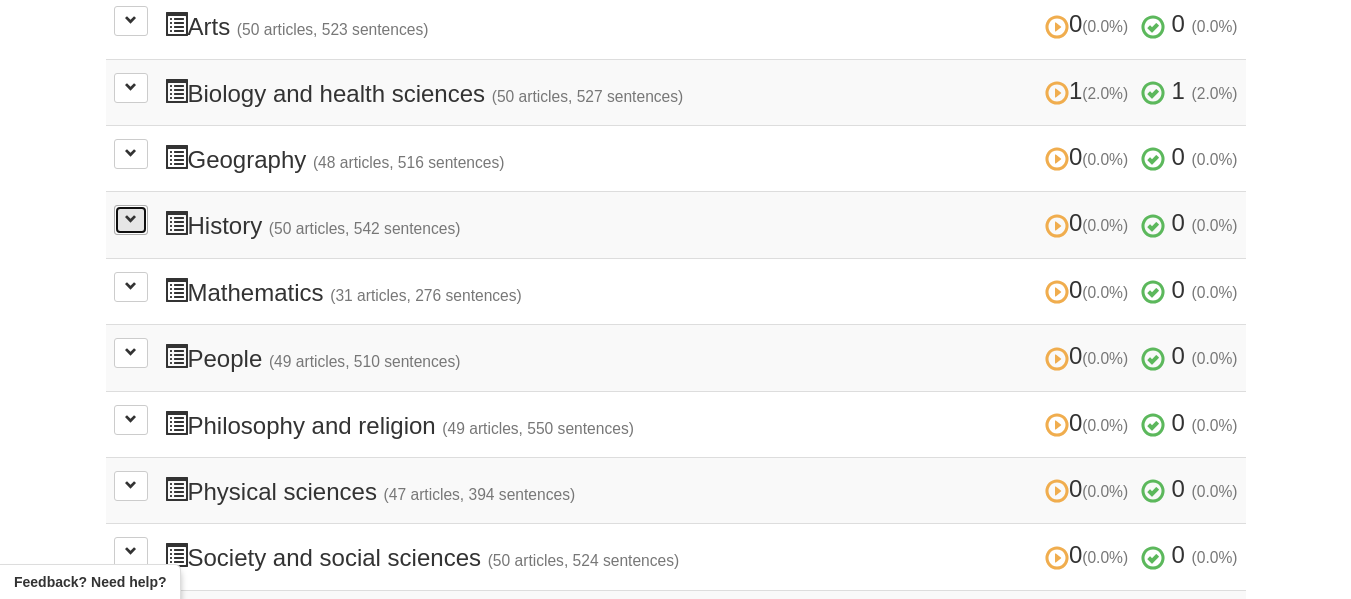 click at bounding box center (131, 219) 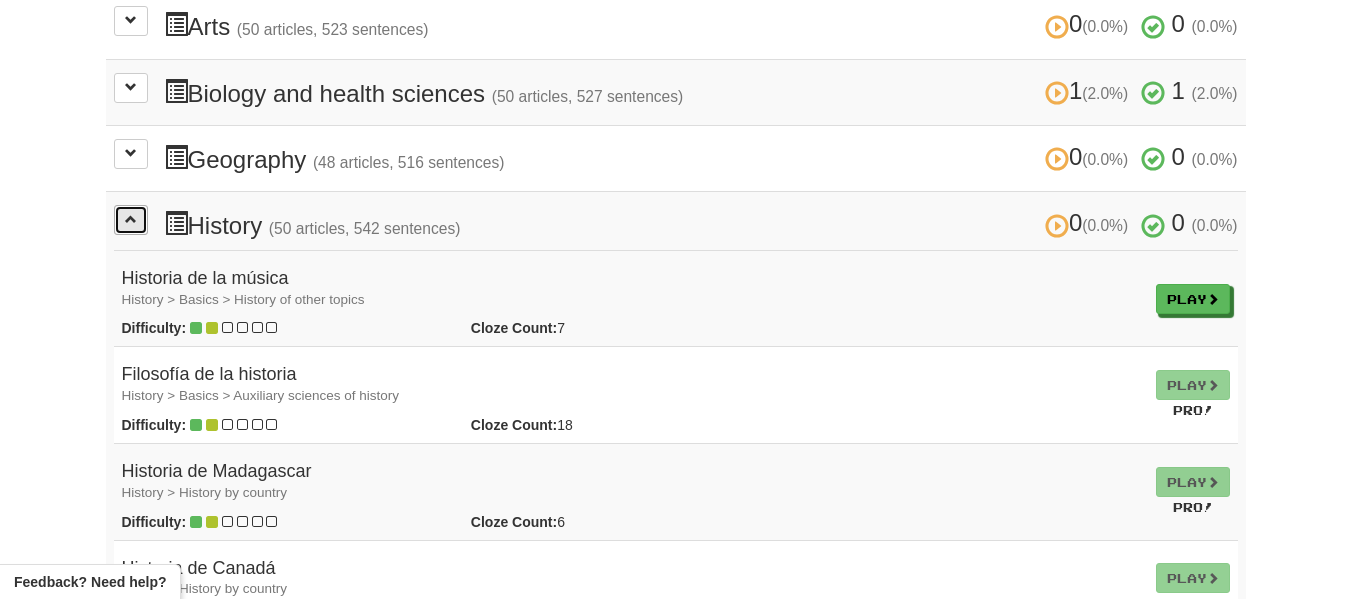 click at bounding box center (131, 219) 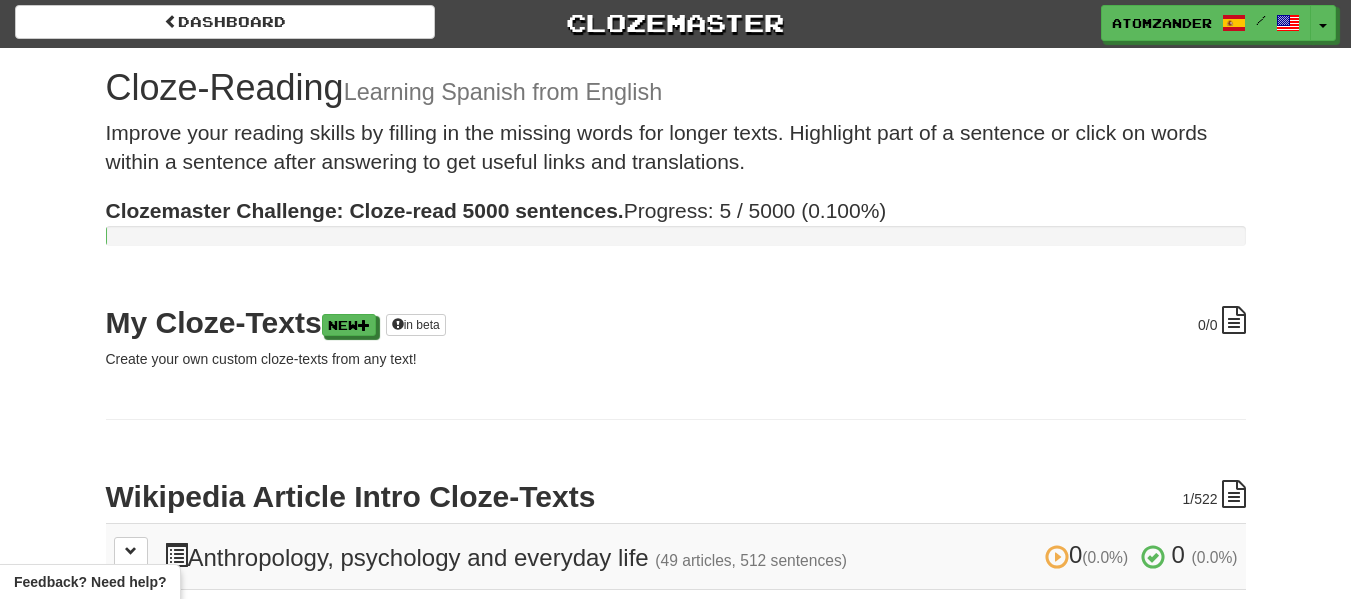 scroll, scrollTop: 0, scrollLeft: 0, axis: both 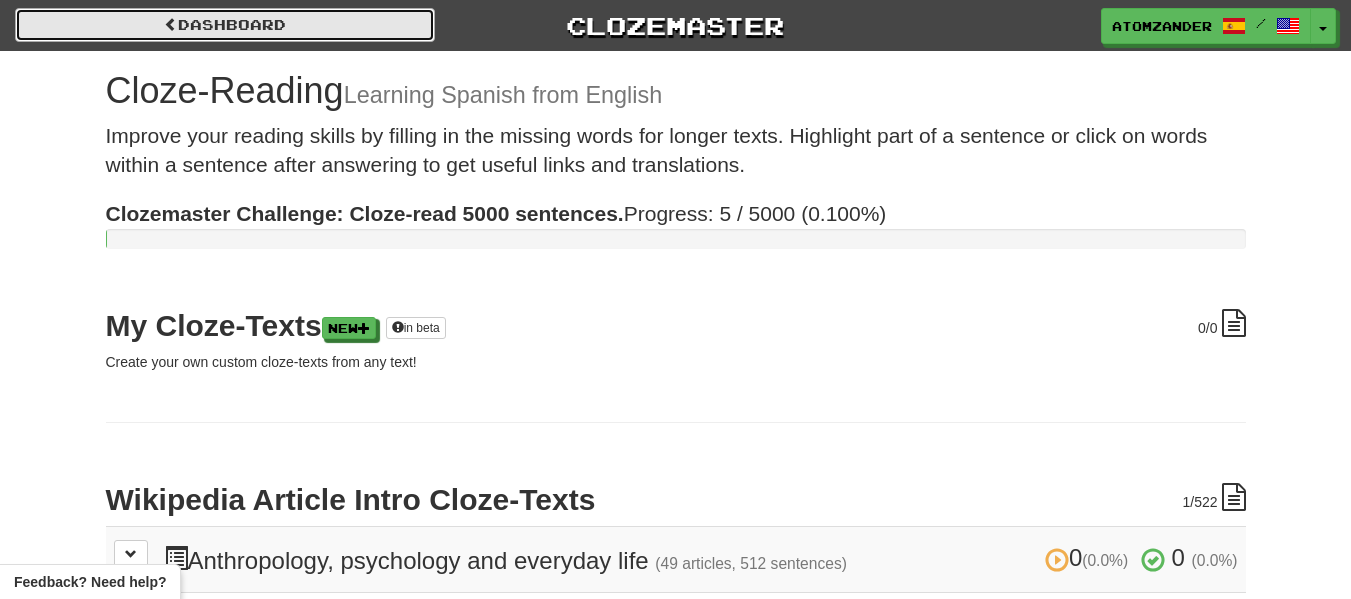 click on "Dashboard" at bounding box center [225, 25] 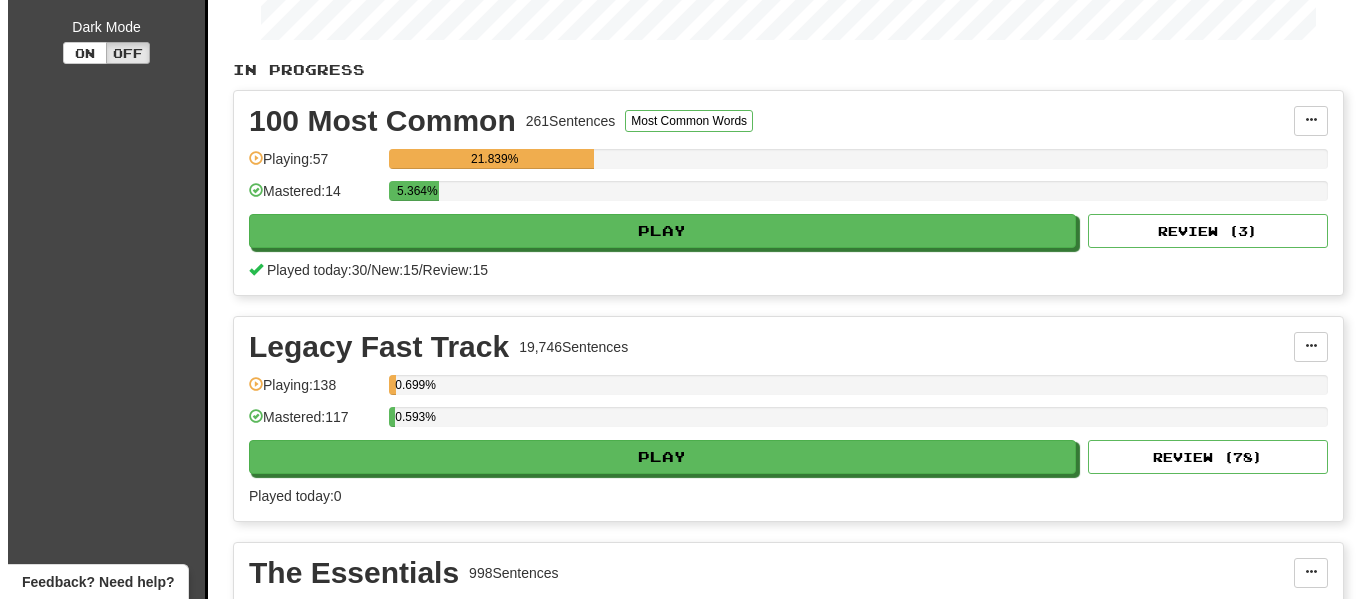 scroll, scrollTop: 400, scrollLeft: 0, axis: vertical 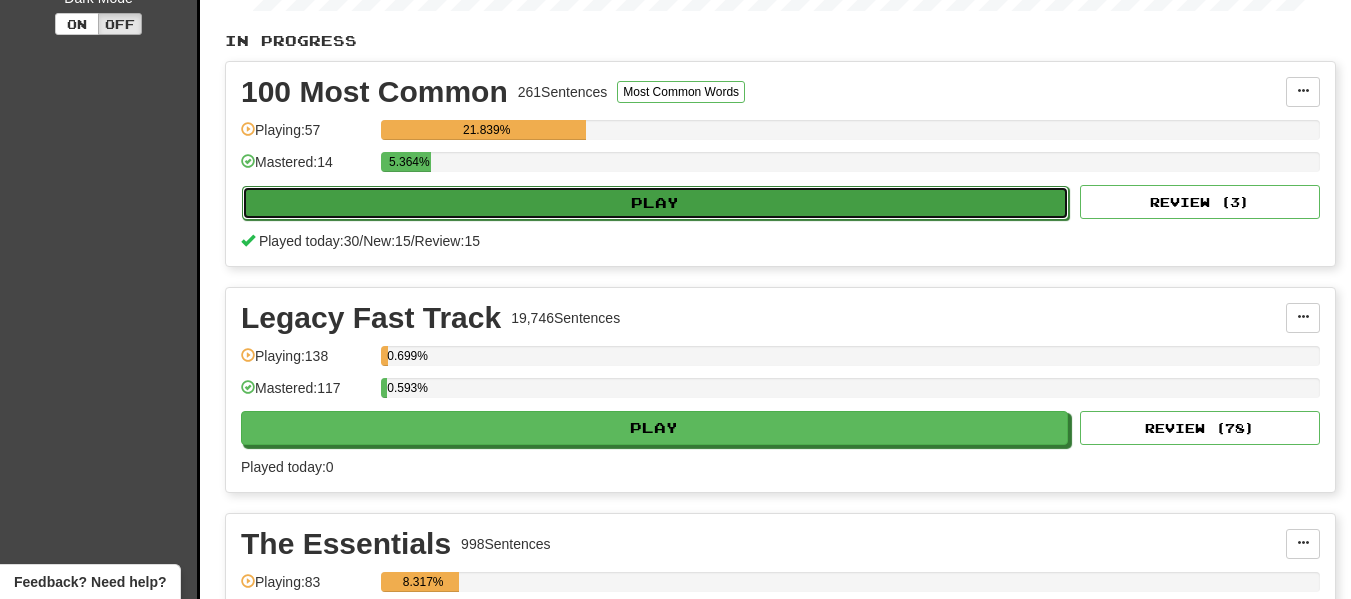 click on "Play" at bounding box center [655, 203] 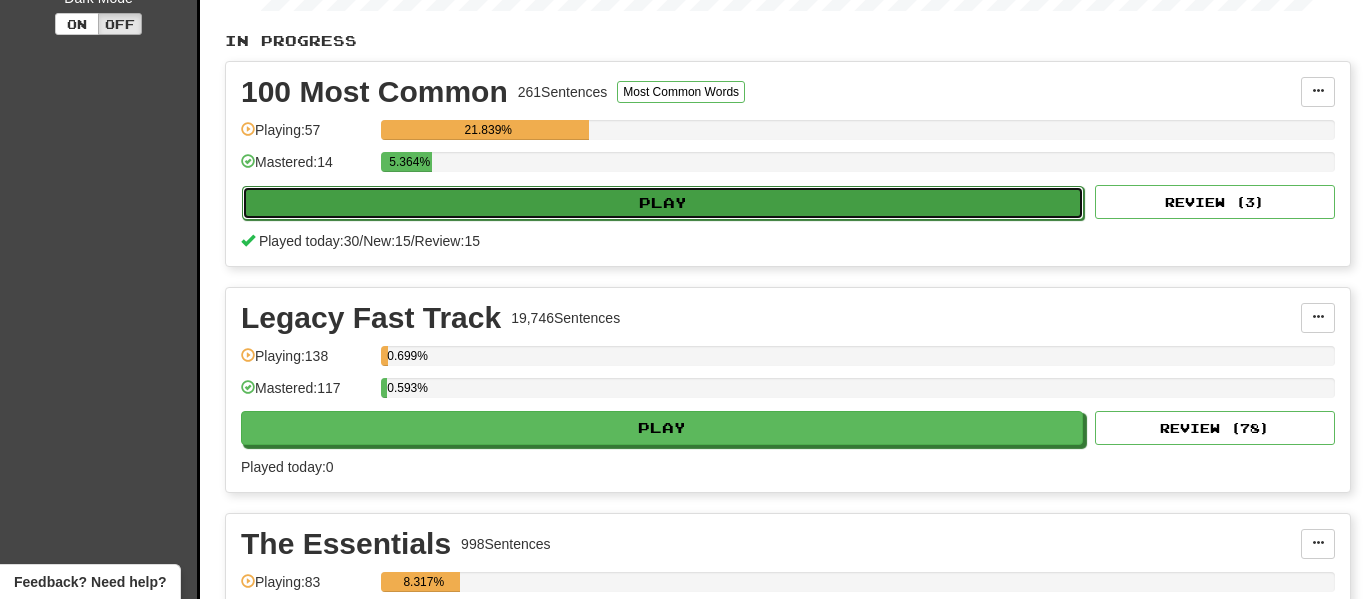 select on "**" 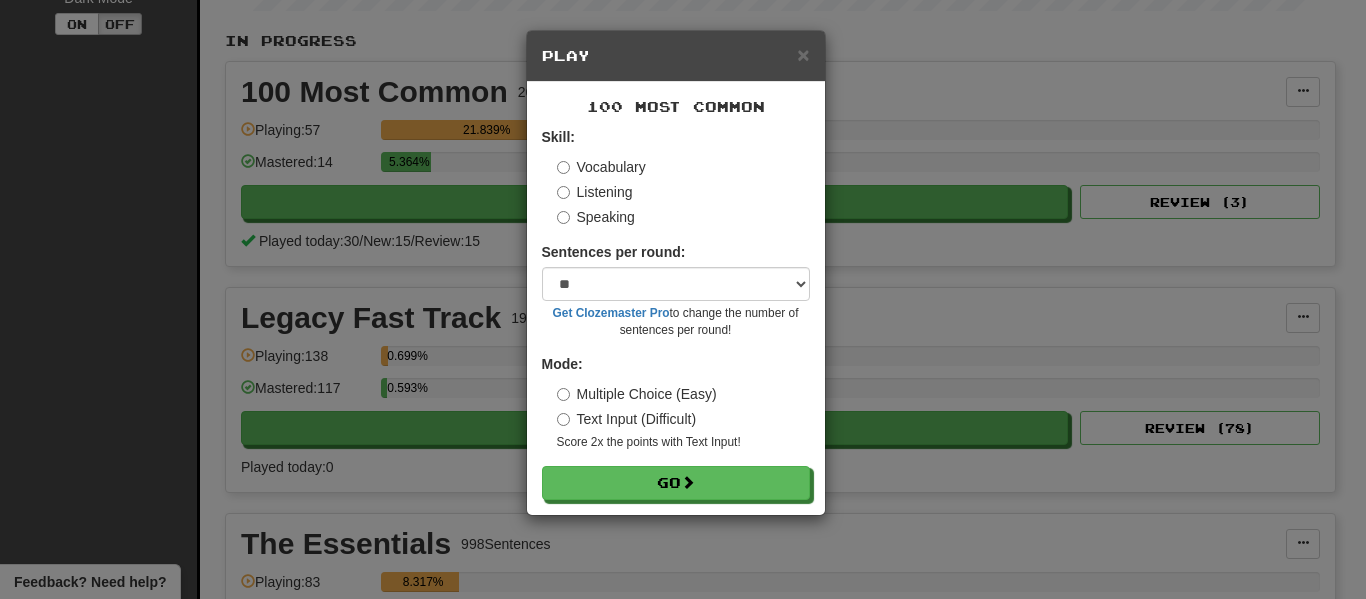 click on "Listening" at bounding box center [595, 192] 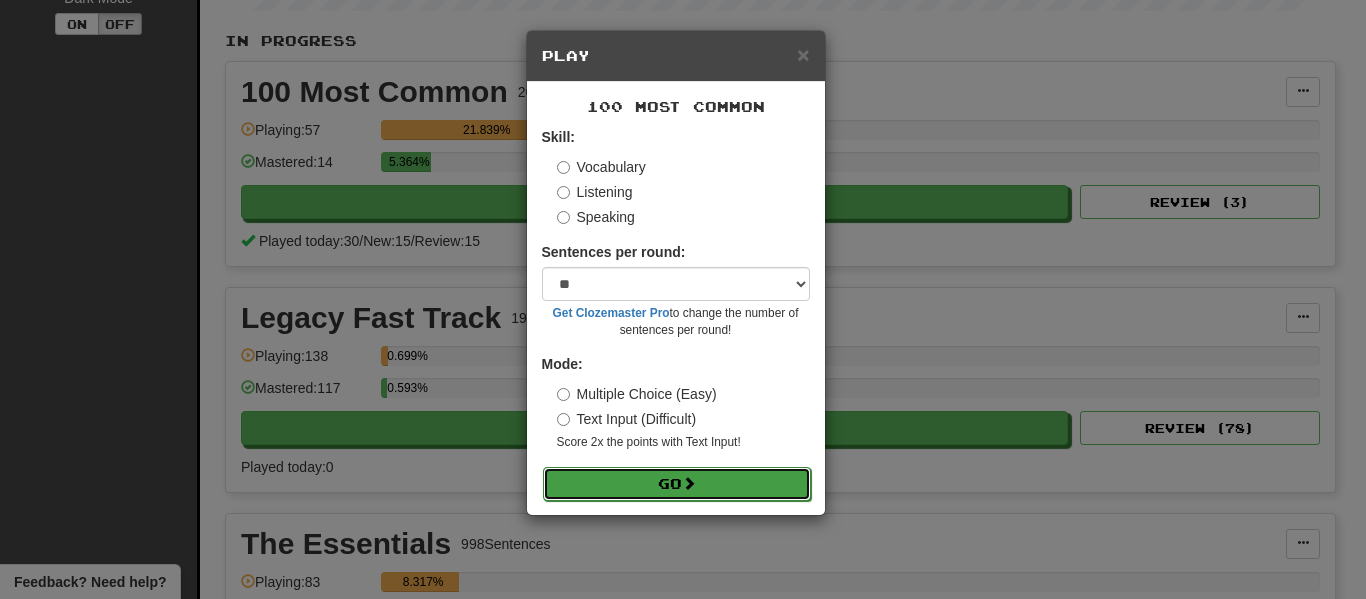 click on "Go" at bounding box center [677, 484] 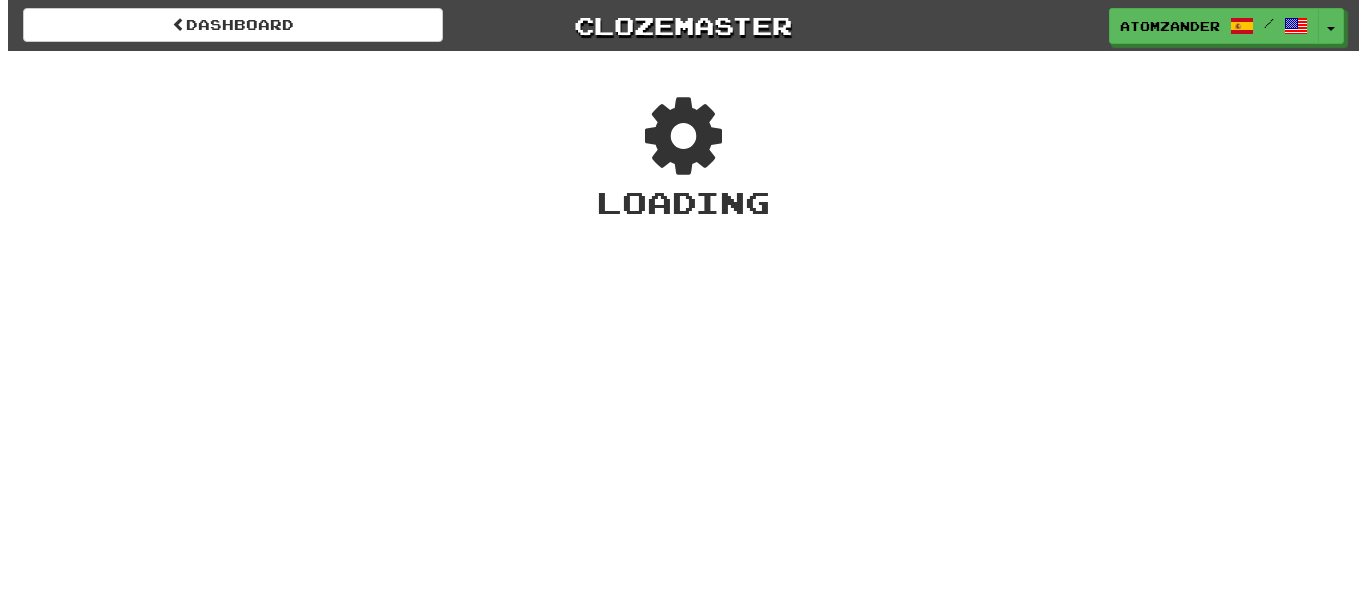 scroll, scrollTop: 0, scrollLeft: 0, axis: both 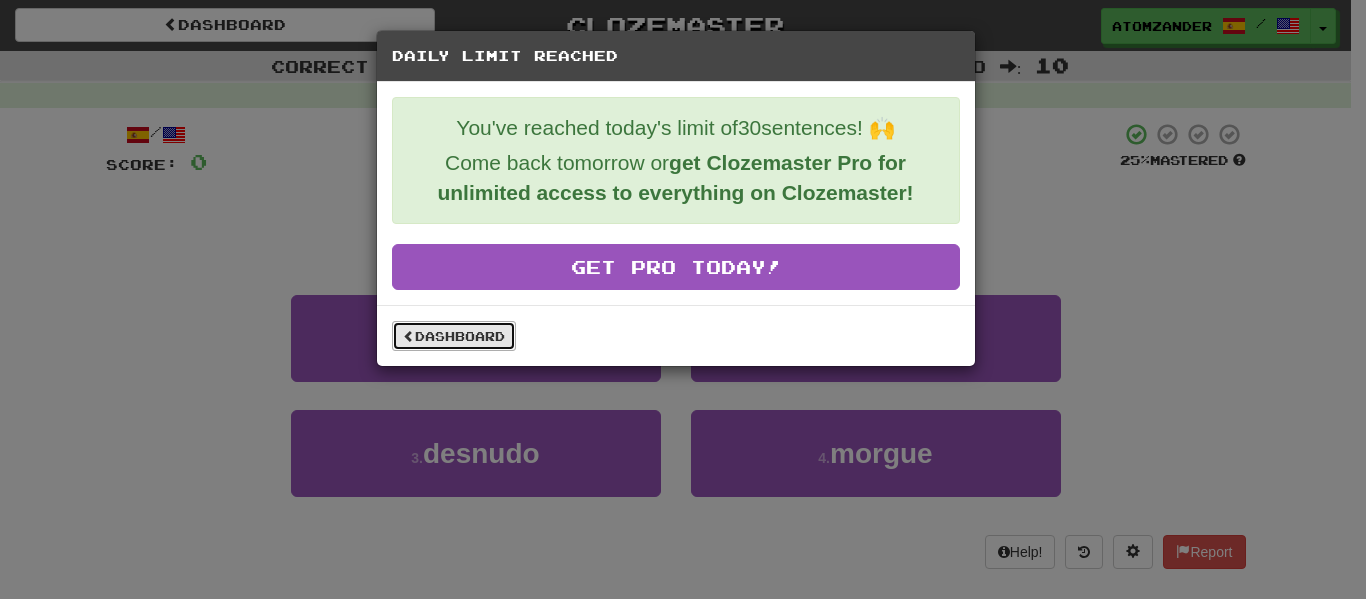 click on "Dashboard" at bounding box center [454, 336] 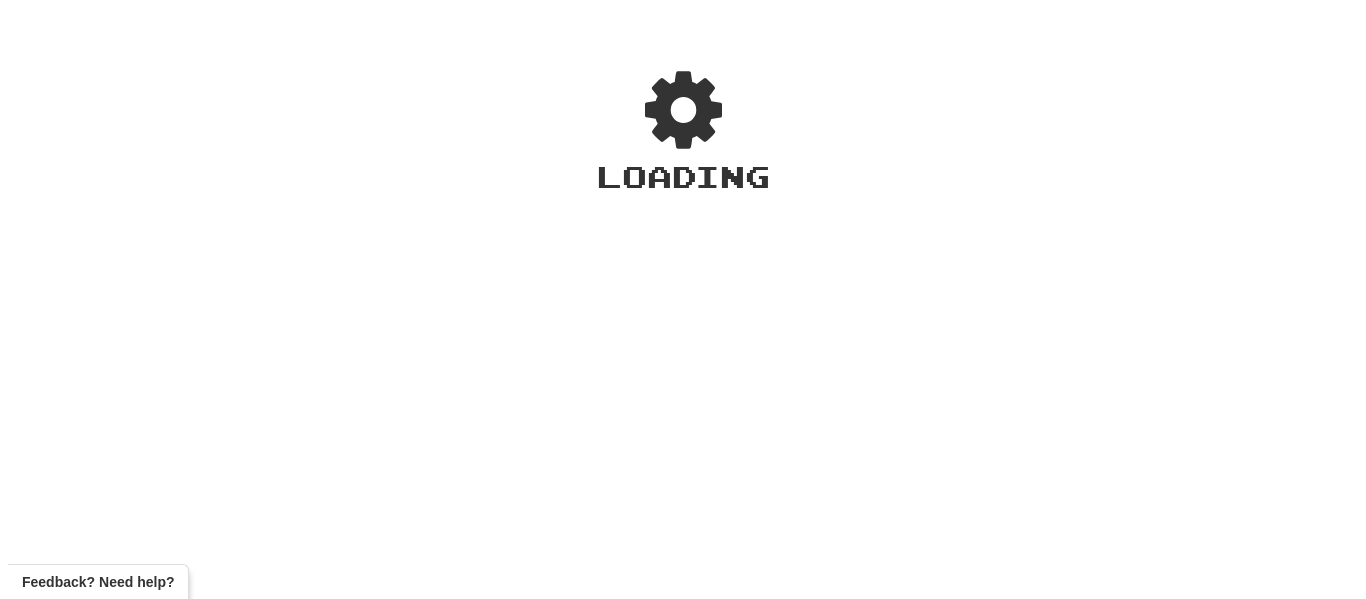scroll, scrollTop: 0, scrollLeft: 0, axis: both 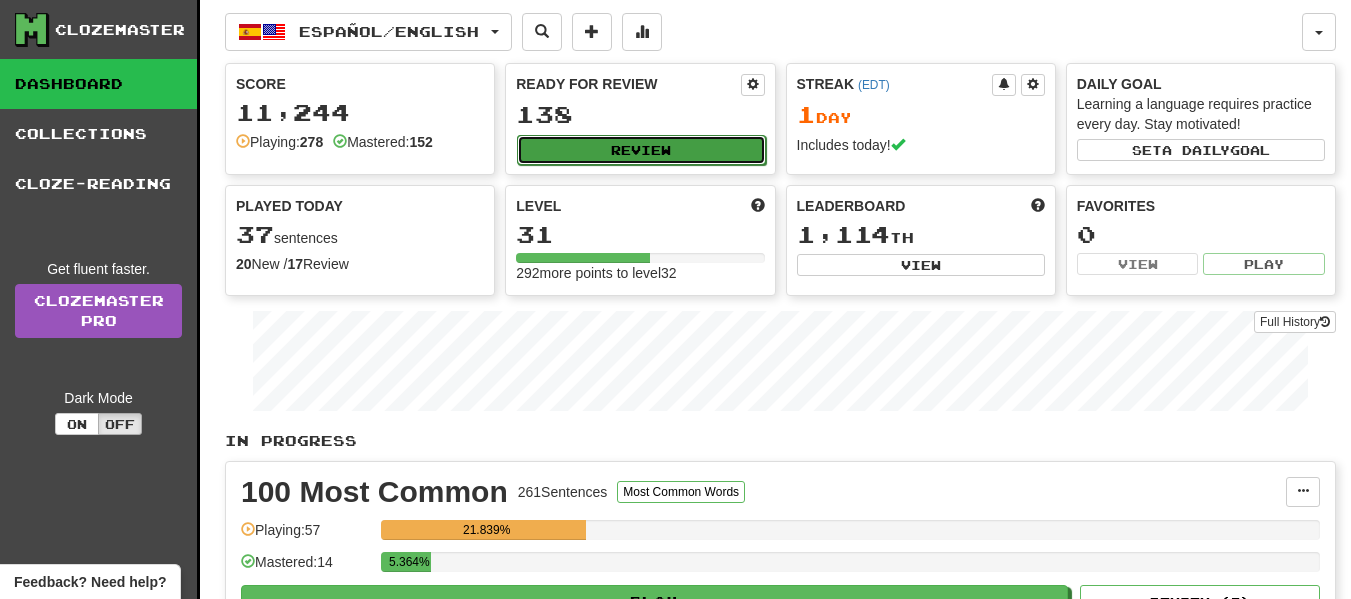 click on "Review" at bounding box center [641, 150] 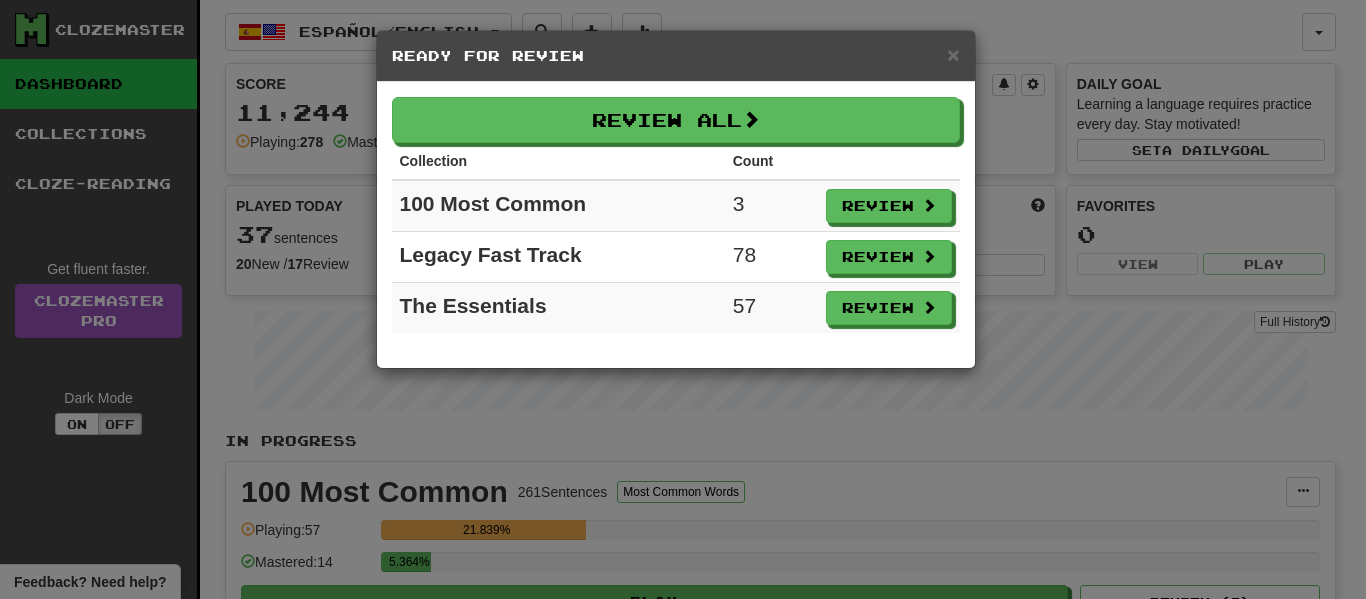 click on "Review" at bounding box center (889, 257) 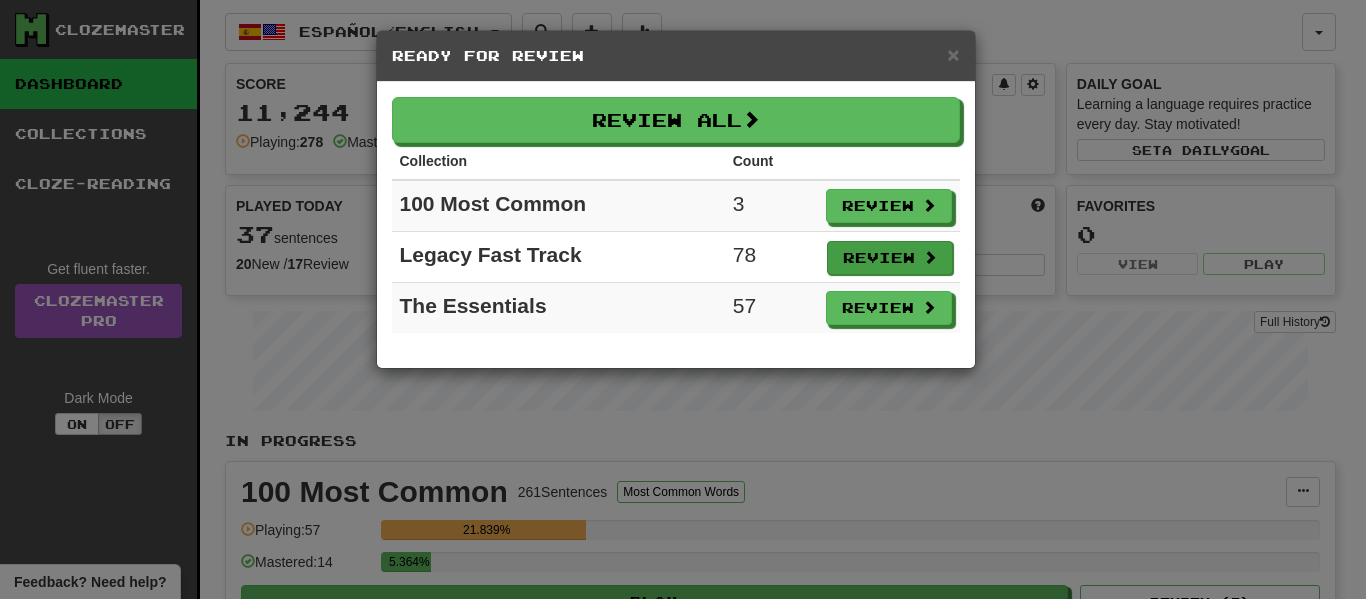 click on "Review" at bounding box center (889, 257) 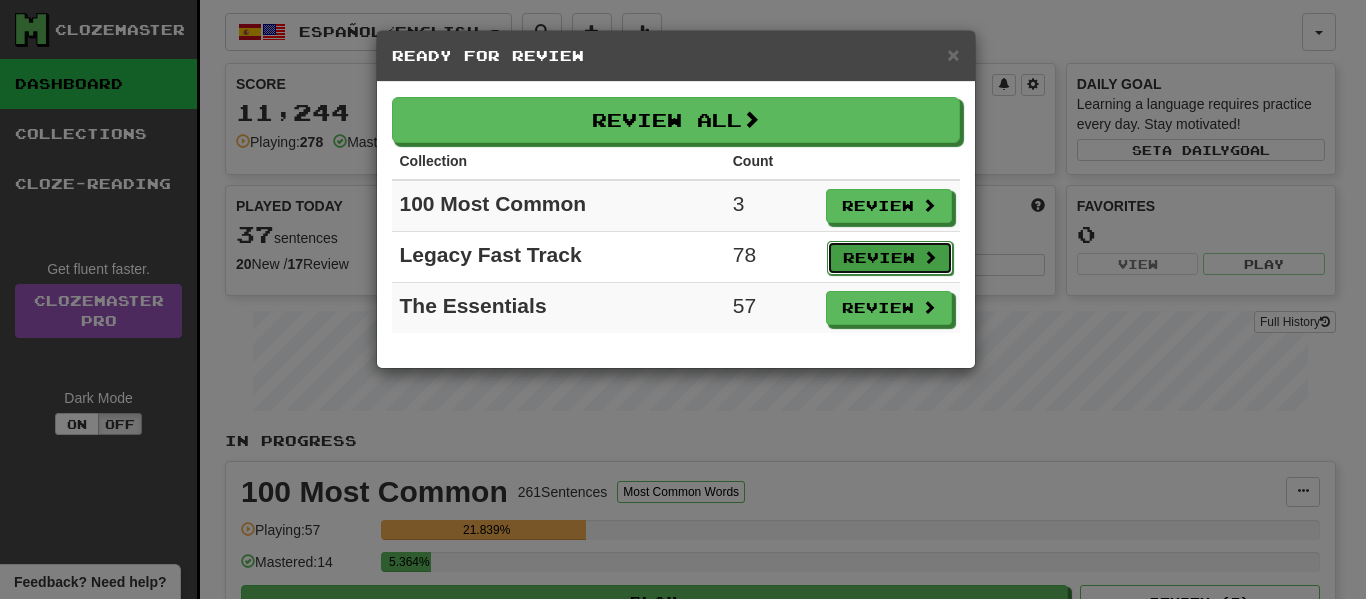 click on "Review" at bounding box center [890, 258] 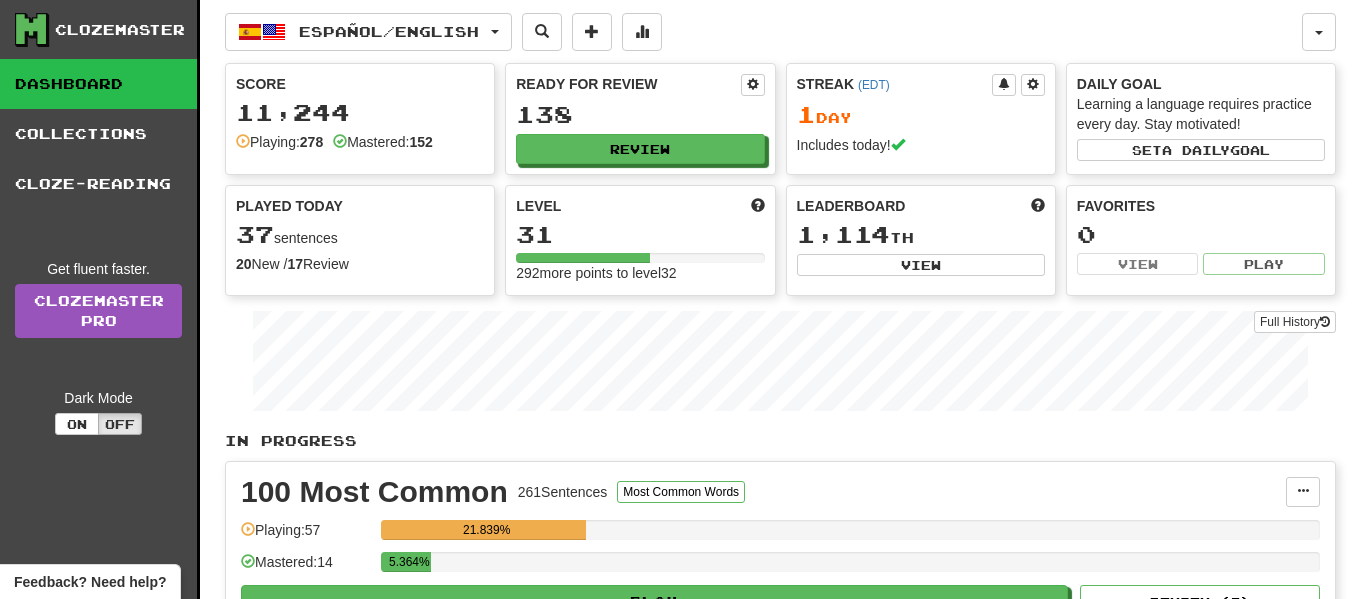 select on "**" 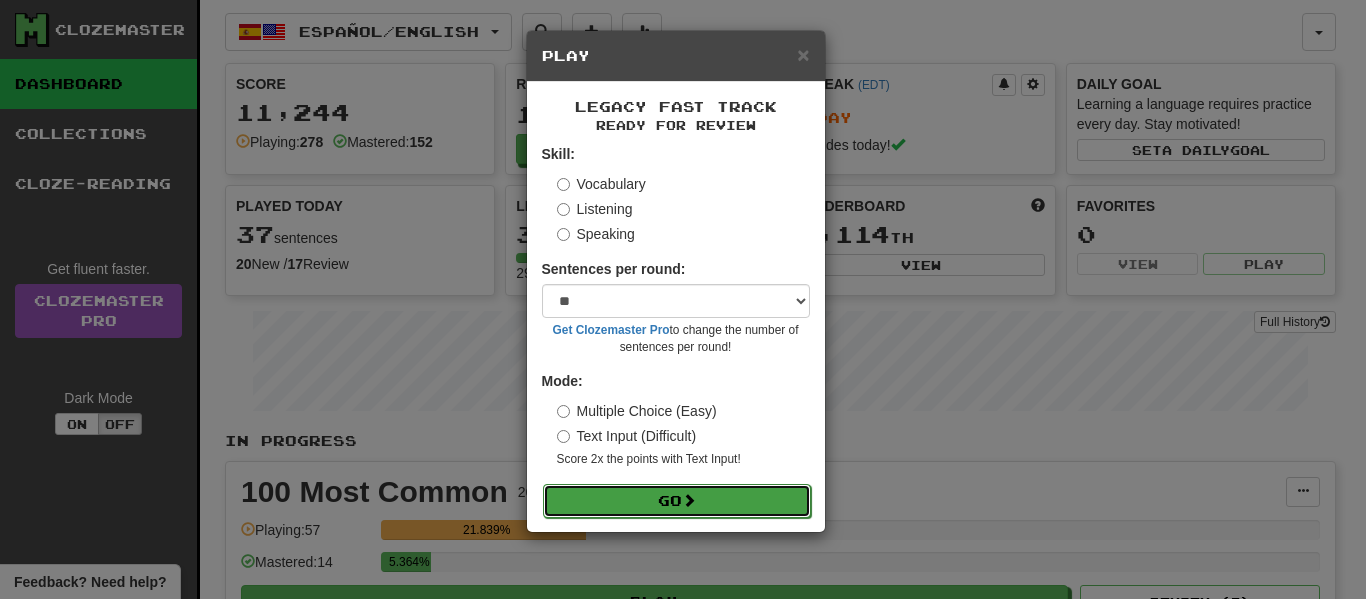 click on "Go" at bounding box center (677, 501) 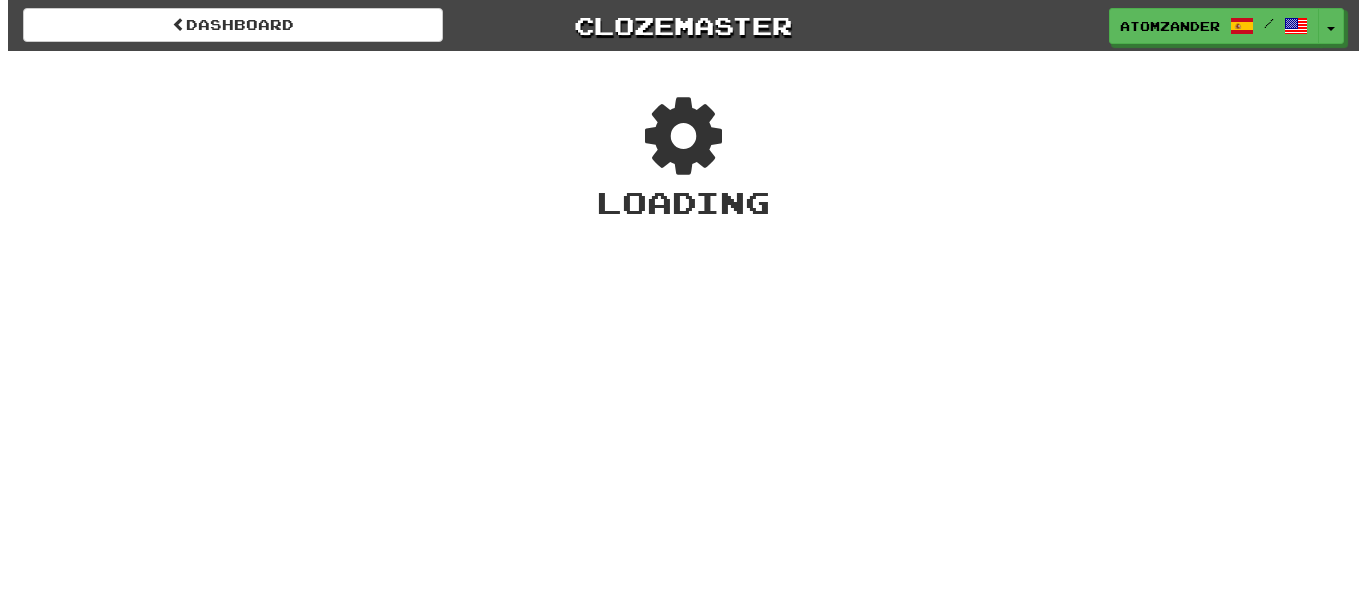 scroll, scrollTop: 0, scrollLeft: 0, axis: both 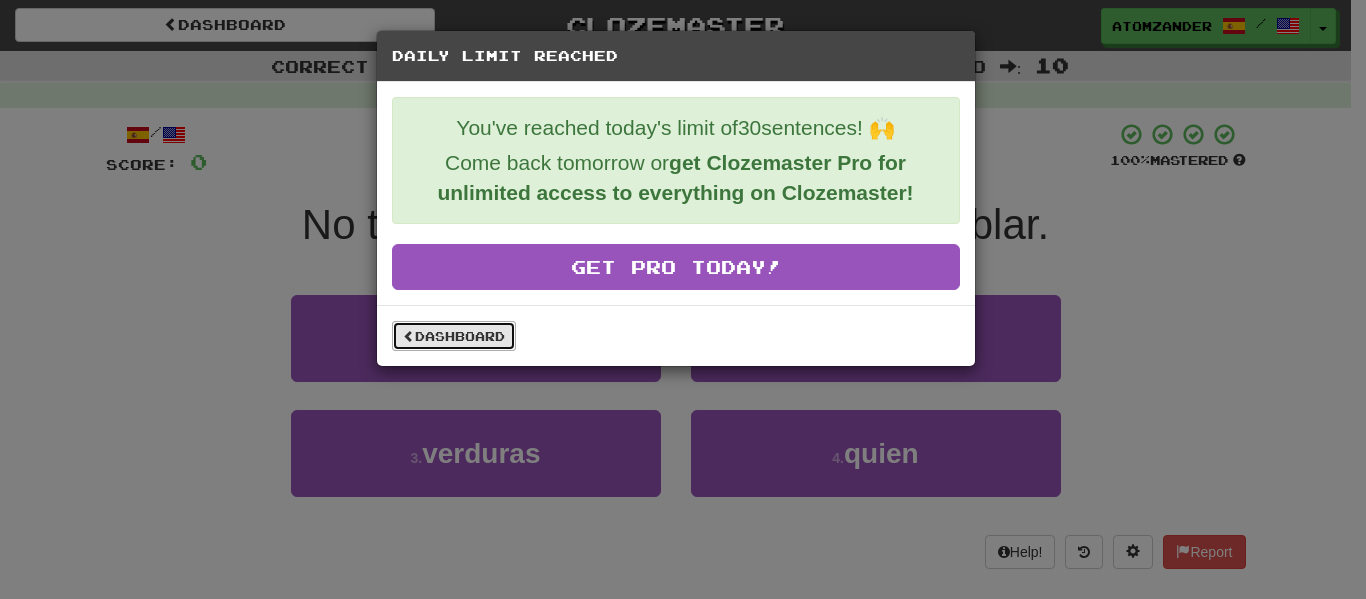 click on "Dashboard" at bounding box center [454, 336] 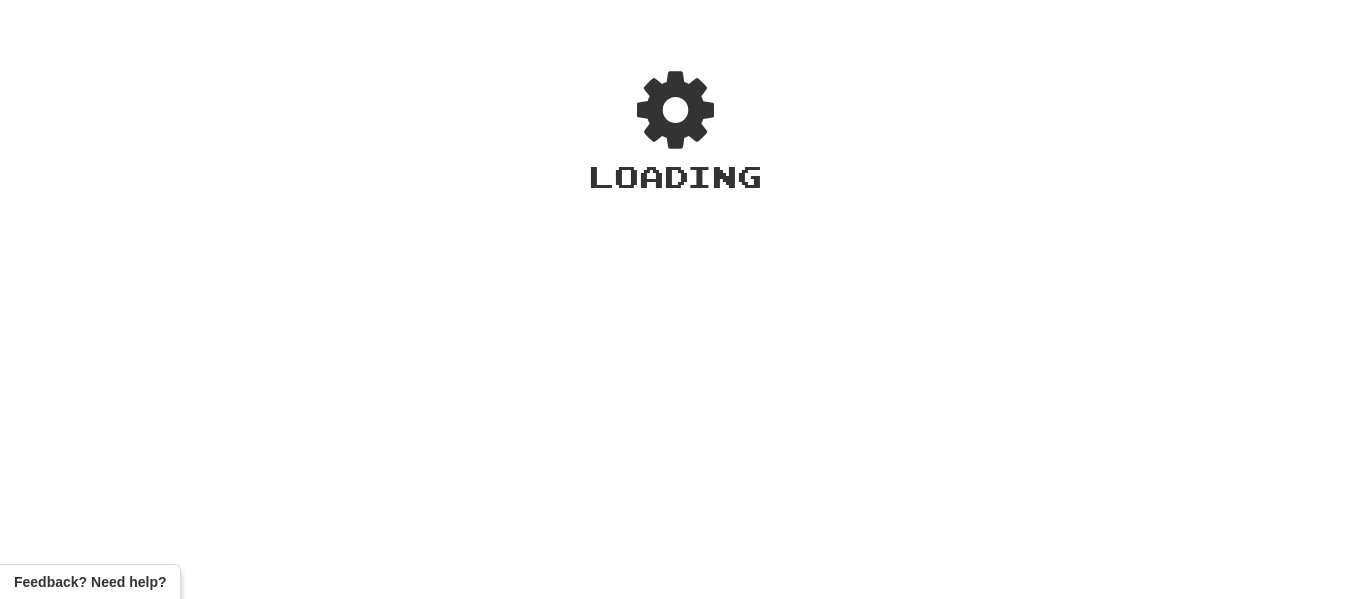 scroll, scrollTop: 0, scrollLeft: 0, axis: both 